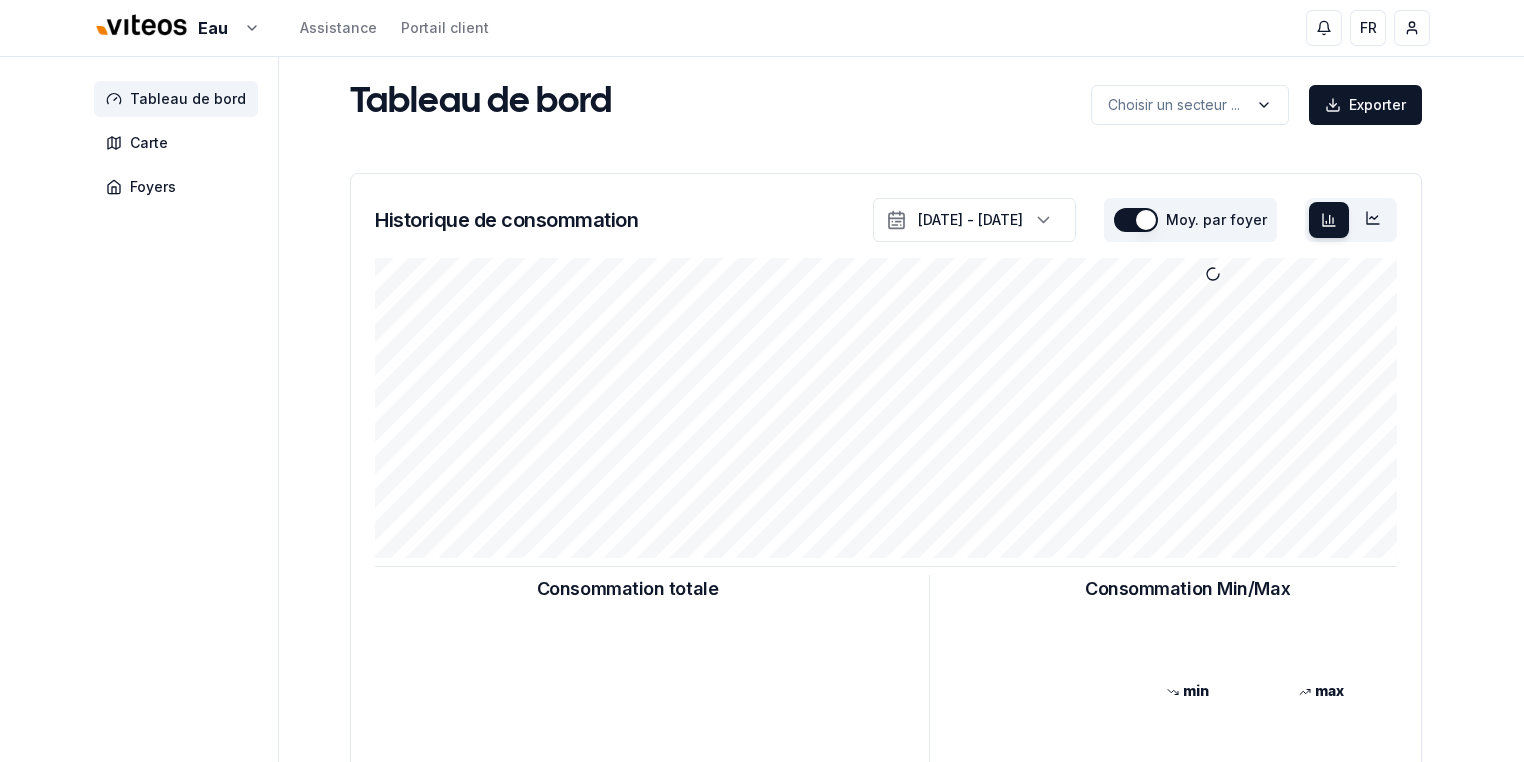 scroll, scrollTop: 0, scrollLeft: 0, axis: both 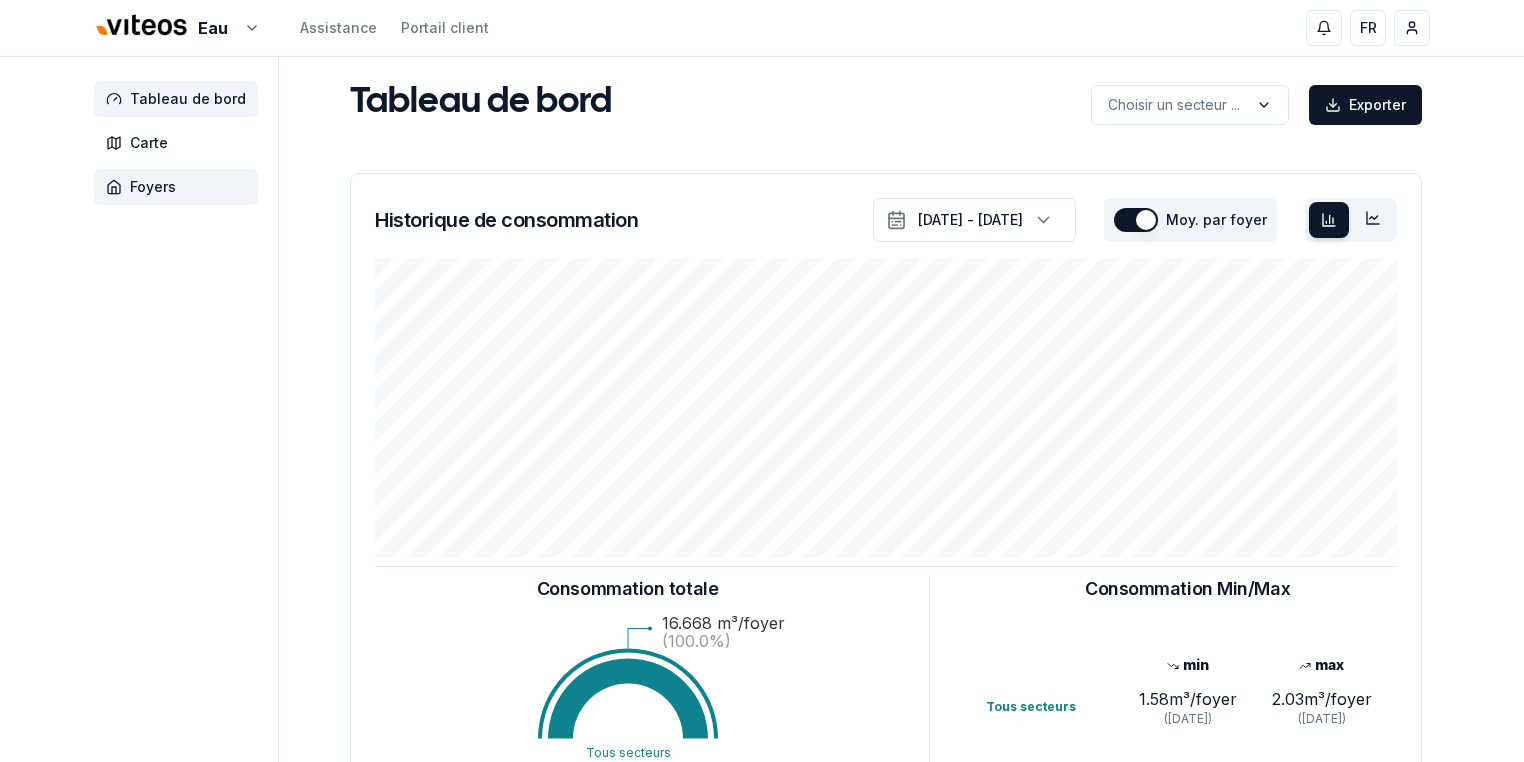 click on "Foyers" at bounding box center (153, 187) 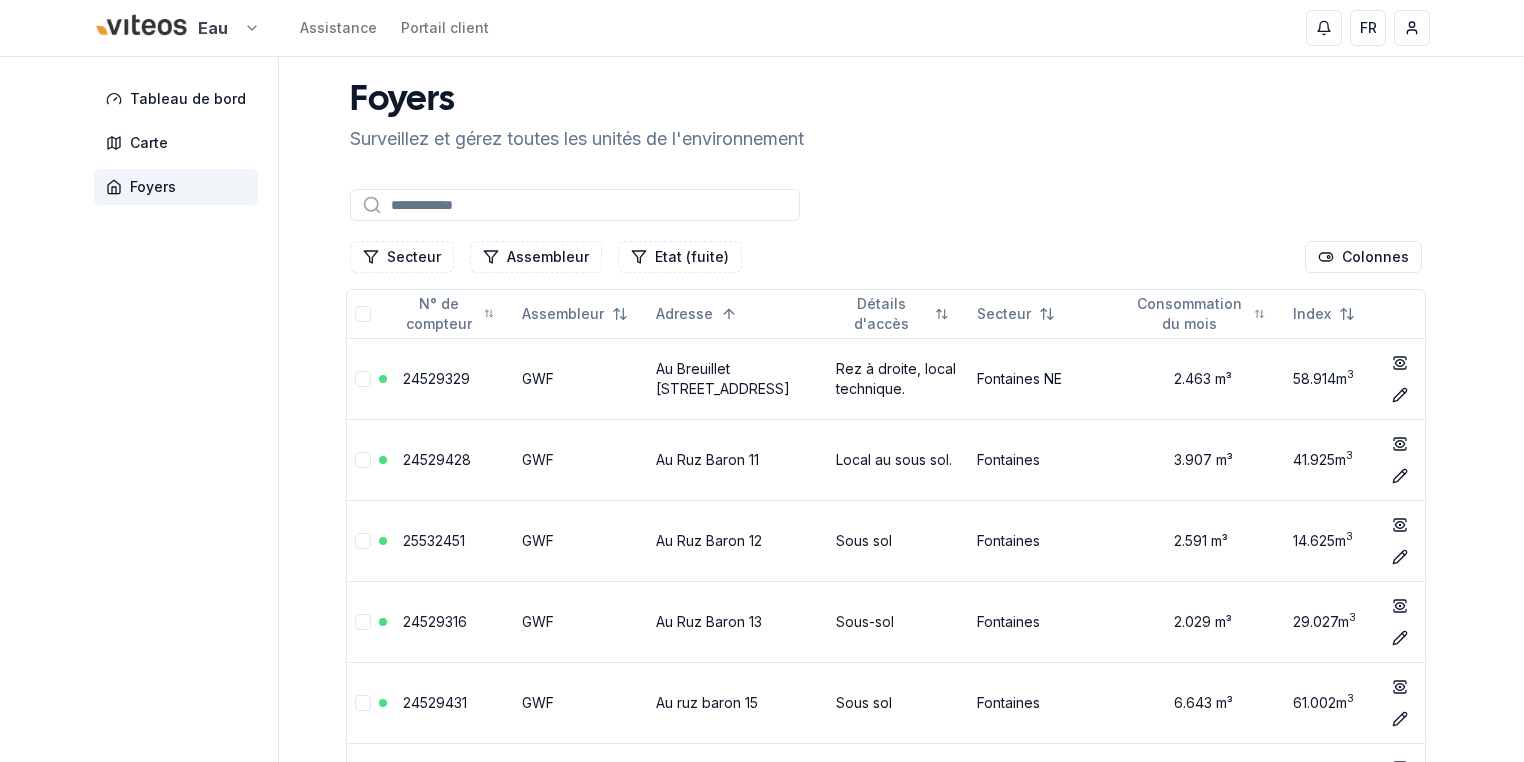 click on "Eau Assistance Portail client FR [PERSON_NAME] Tableau de bord Carte Foyers Foyers Surveillez et gérez toutes les unités de l'environnement Secteur Assembleur Etat (fuite) Colonnes N° de compteur Assembleur Adresse Détails d'accès Secteur Consommation du mois Index 24529329 GWF Au Breuillet 2, 2046 Fontaines NE Rez à droite, local technique. Fontaines NE 2.463 m³ 58.914  m 3 show Éditer 24529428 GWF Au Ruz Baron 11  Local au sous sol.
Fontaines 3.907 m³ 41.925  m 3 show Éditer 25532451 GWF Au Ruz Baron 12 Sous sol  Fontaines  2.591 m³ 14.625  m 3 show Éditer 24529316 GWF Au Ruz Baron 13  Sous-sol Fontaines  2.029 m³ 29.027  m 3 show Éditer 24529431 GWF Au ruz baron 15  Sous sol Fontaines  6.643 m³ 61.002  m 3 show Éditer 24529453 GWF Au Ruz Baron 21, 2046 Fontaines NE Local technique  Fontaines NE 1.125 m³ 38.92  m 3 show Éditer 24529437 GWF Au Ruz Baron 25 Sous sol Fontaines  2.193 m³ 26.734  m 3 show Éditer 24529320 GWF Au Ruz Baron 26b, 2046 Fontaines NE Local buanderie. Fontaines NE" at bounding box center [762, 4404] 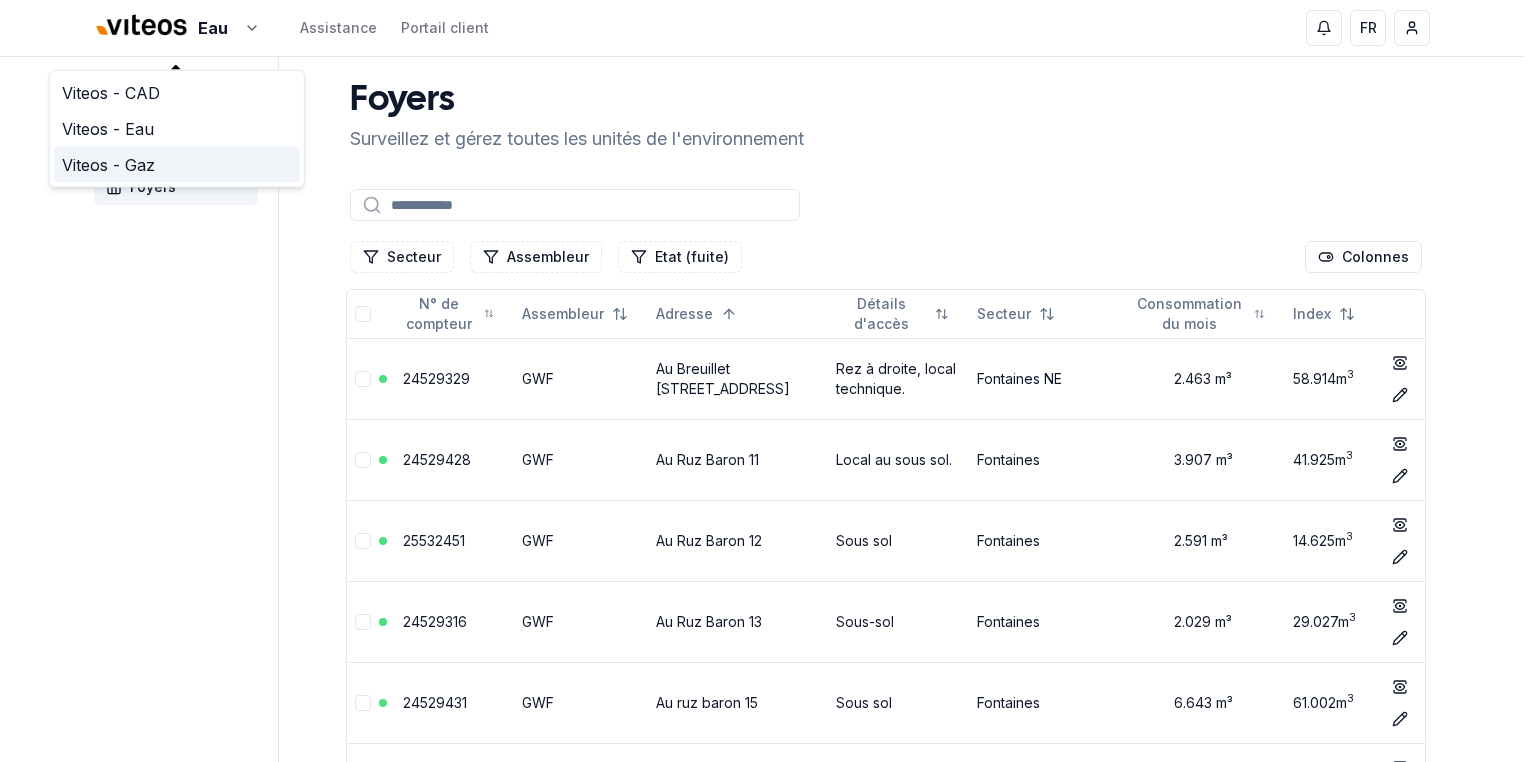 click on "Viteos - Gaz" at bounding box center (177, 165) 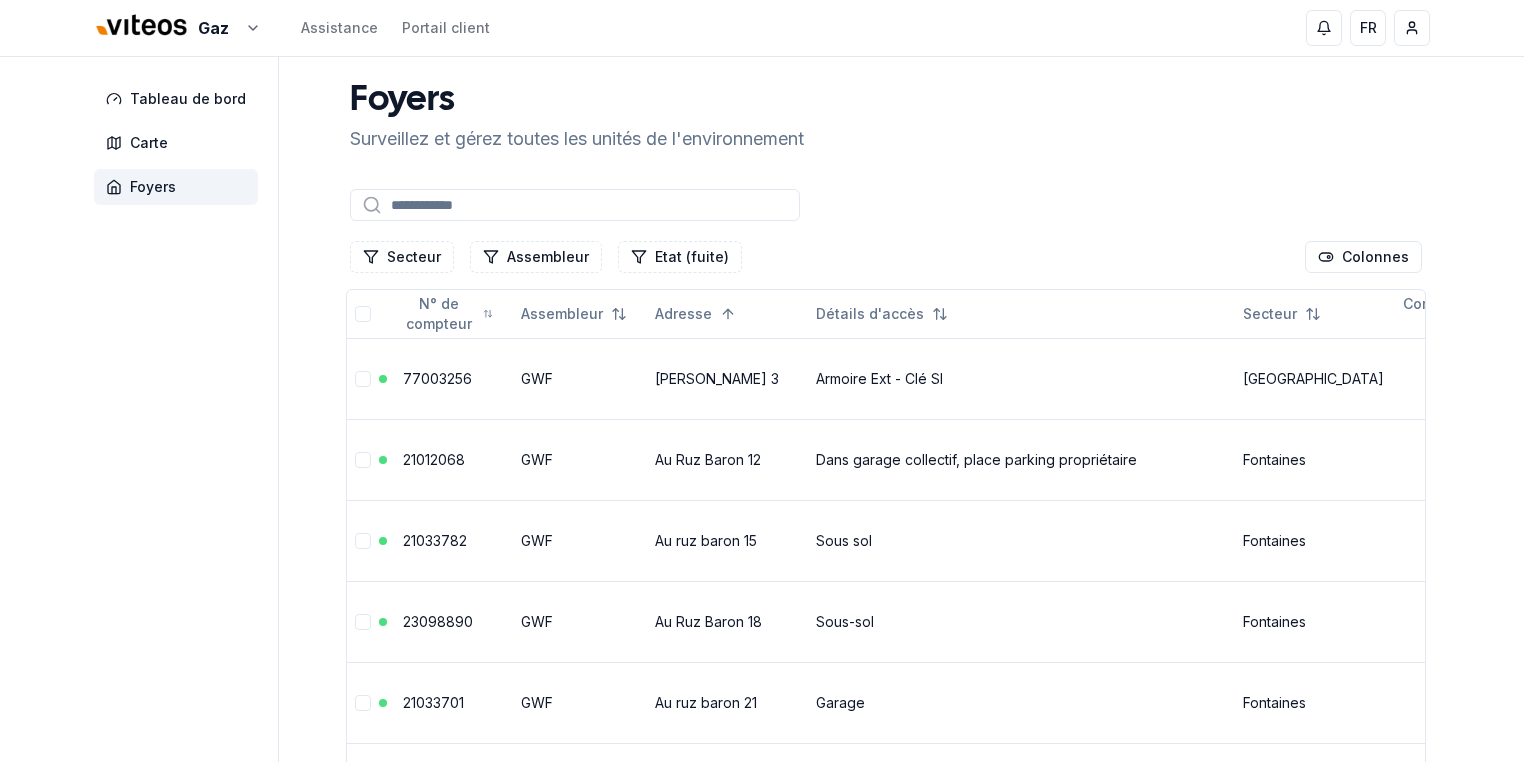 click at bounding box center (575, 205) 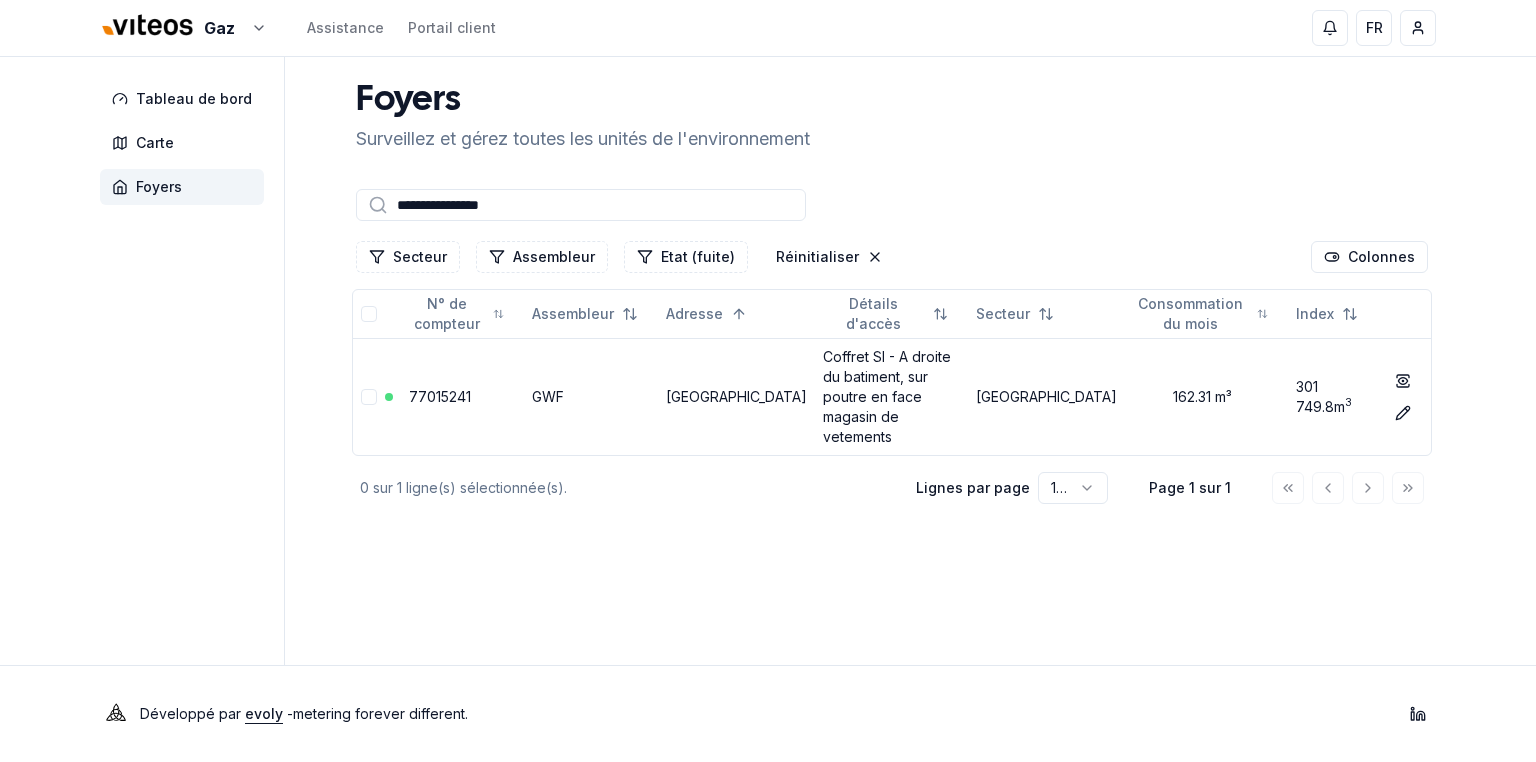 drag, startPoint x: 496, startPoint y: 202, endPoint x: 342, endPoint y: 192, distance: 154.32434 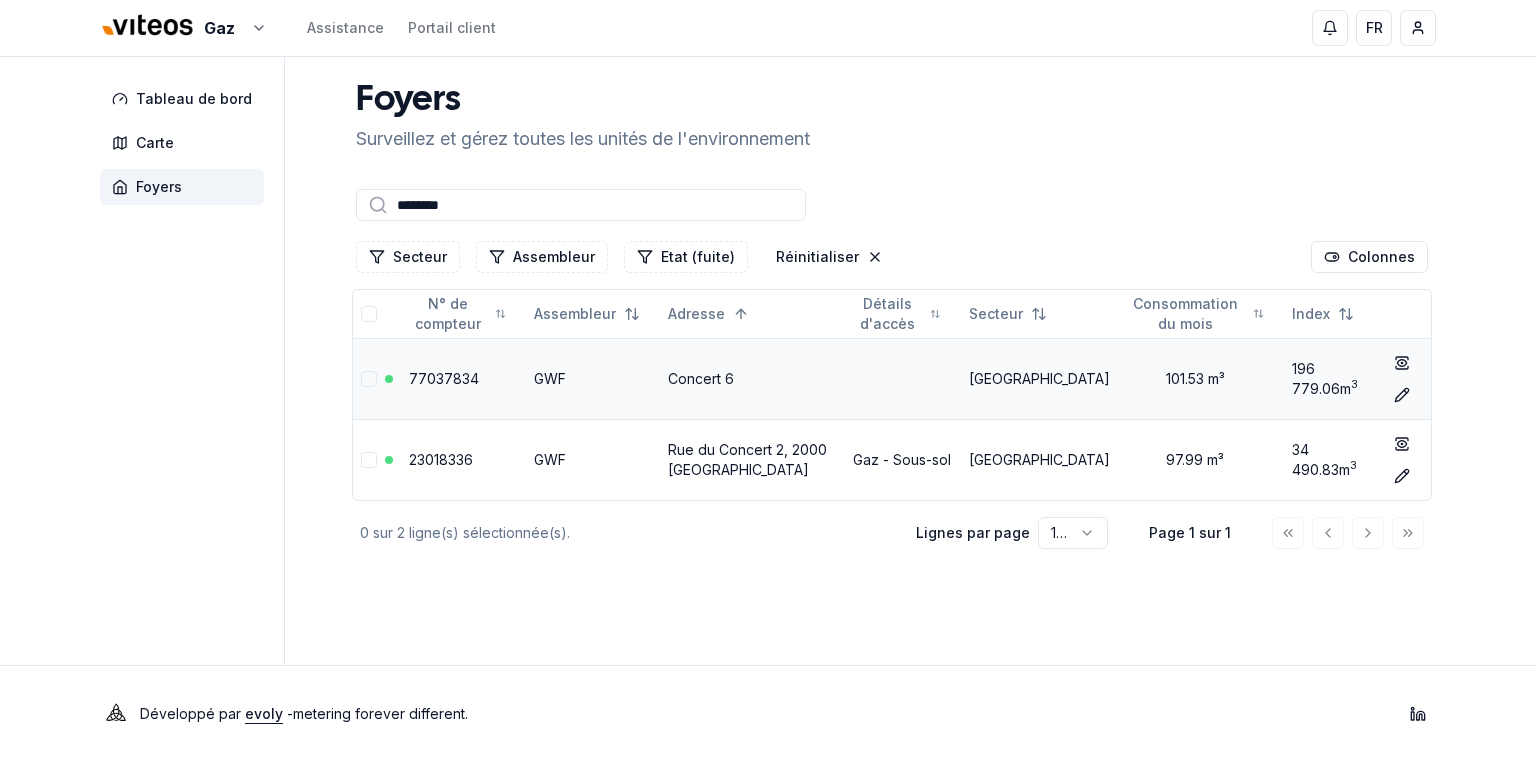 type on "*******" 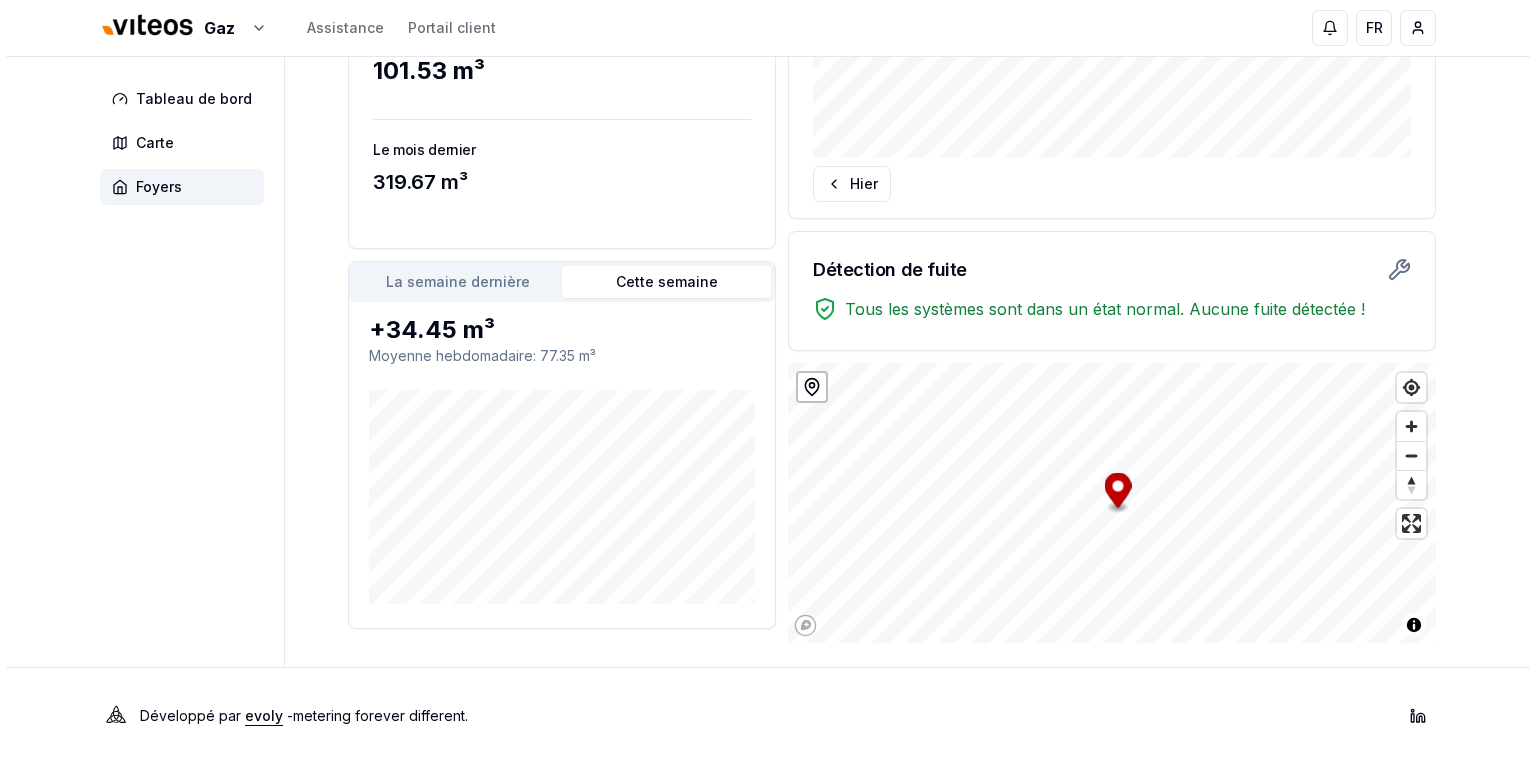 scroll, scrollTop: 0, scrollLeft: 0, axis: both 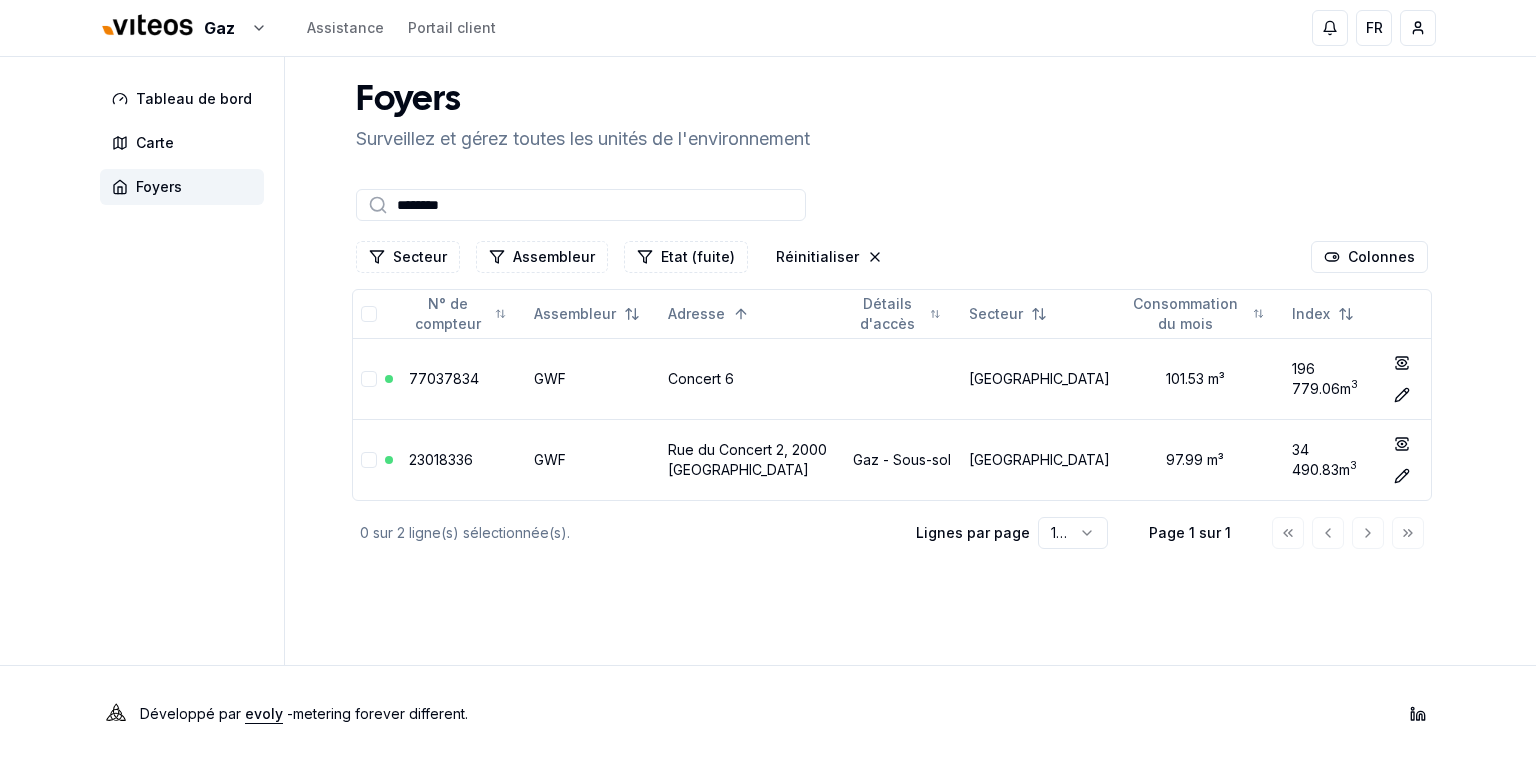 drag, startPoint x: 486, startPoint y: 208, endPoint x: 320, endPoint y: 193, distance: 166.67633 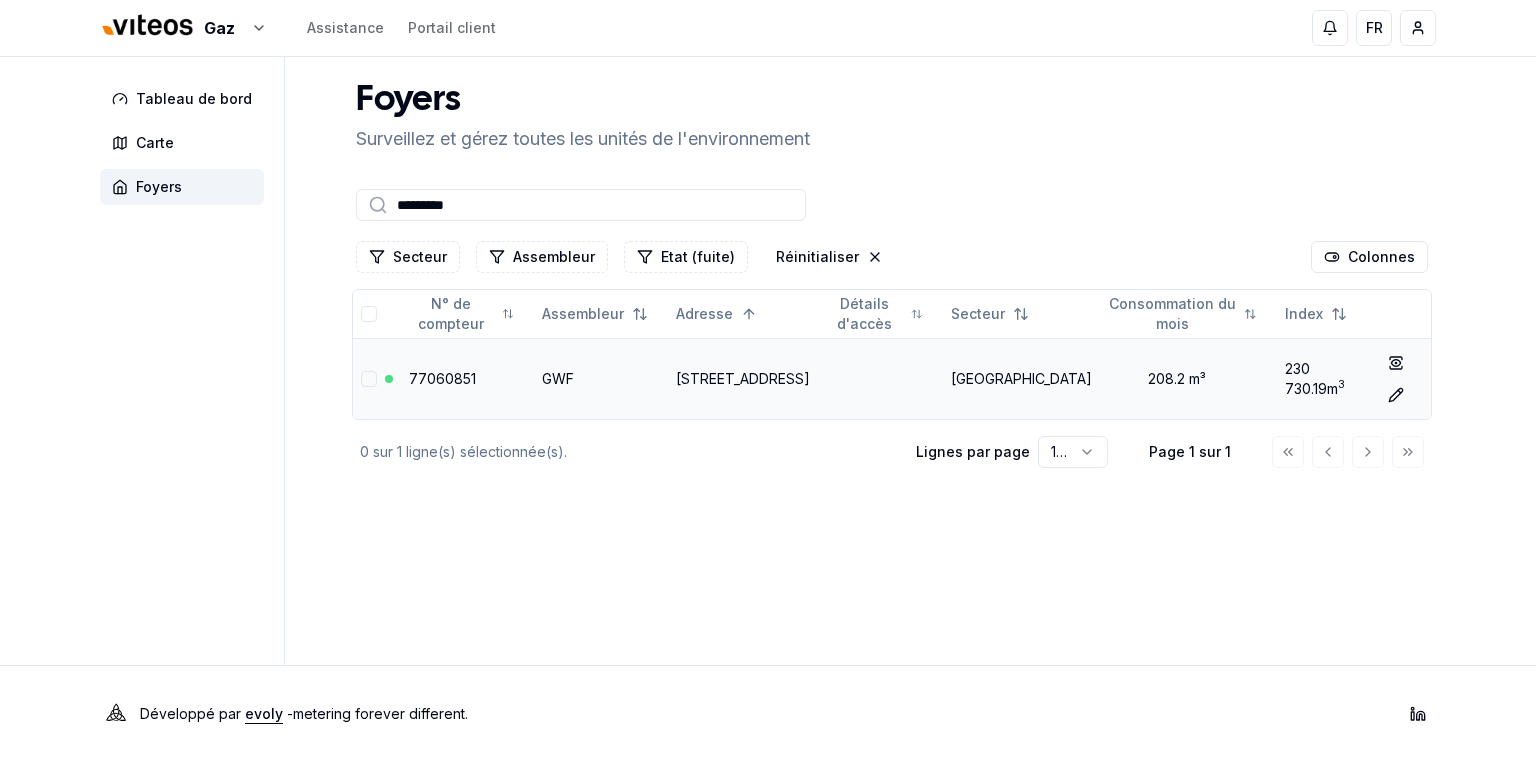 click on "[STREET_ADDRESS]" at bounding box center [743, 378] 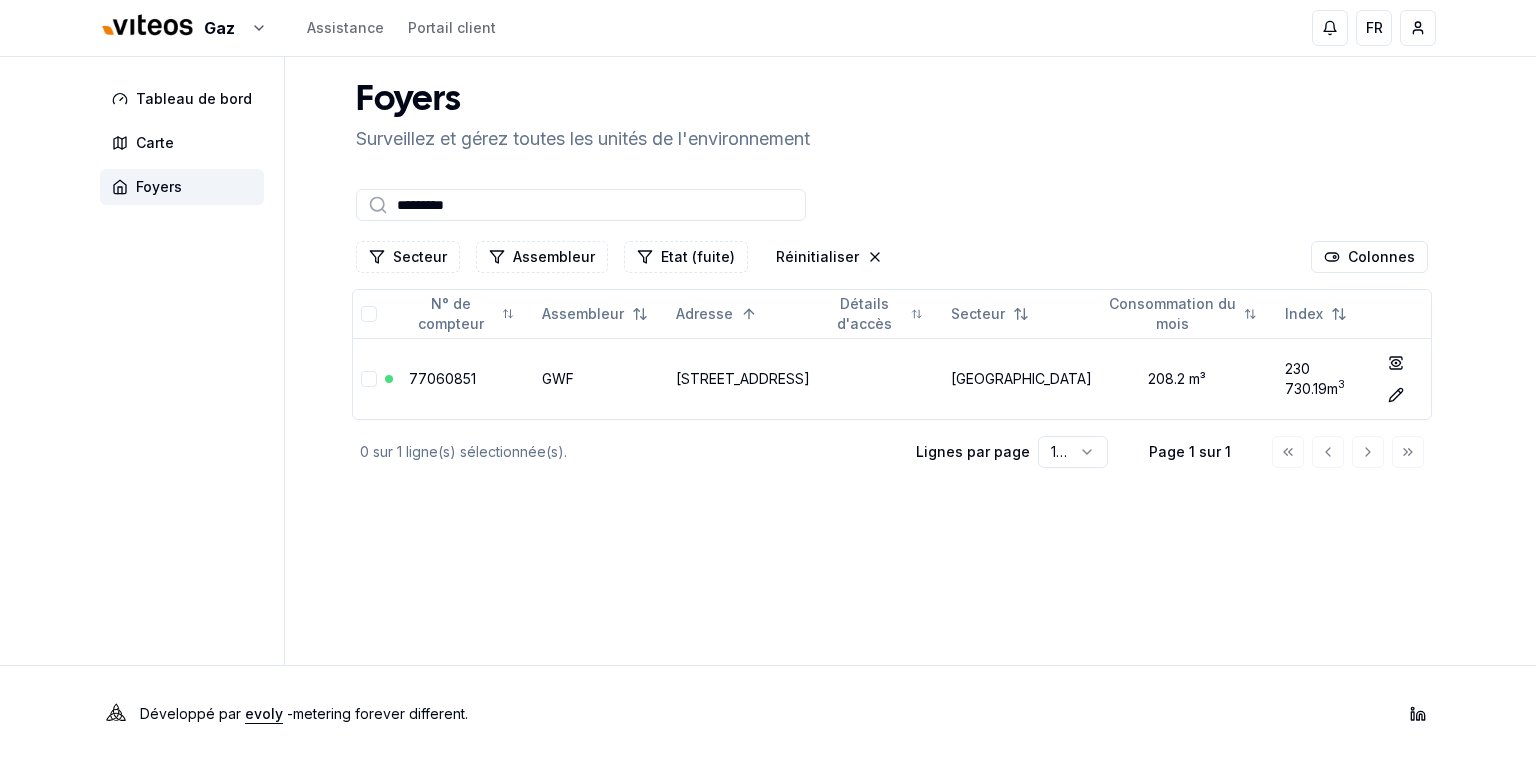 drag, startPoint x: 476, startPoint y: 200, endPoint x: 341, endPoint y: 205, distance: 135.09256 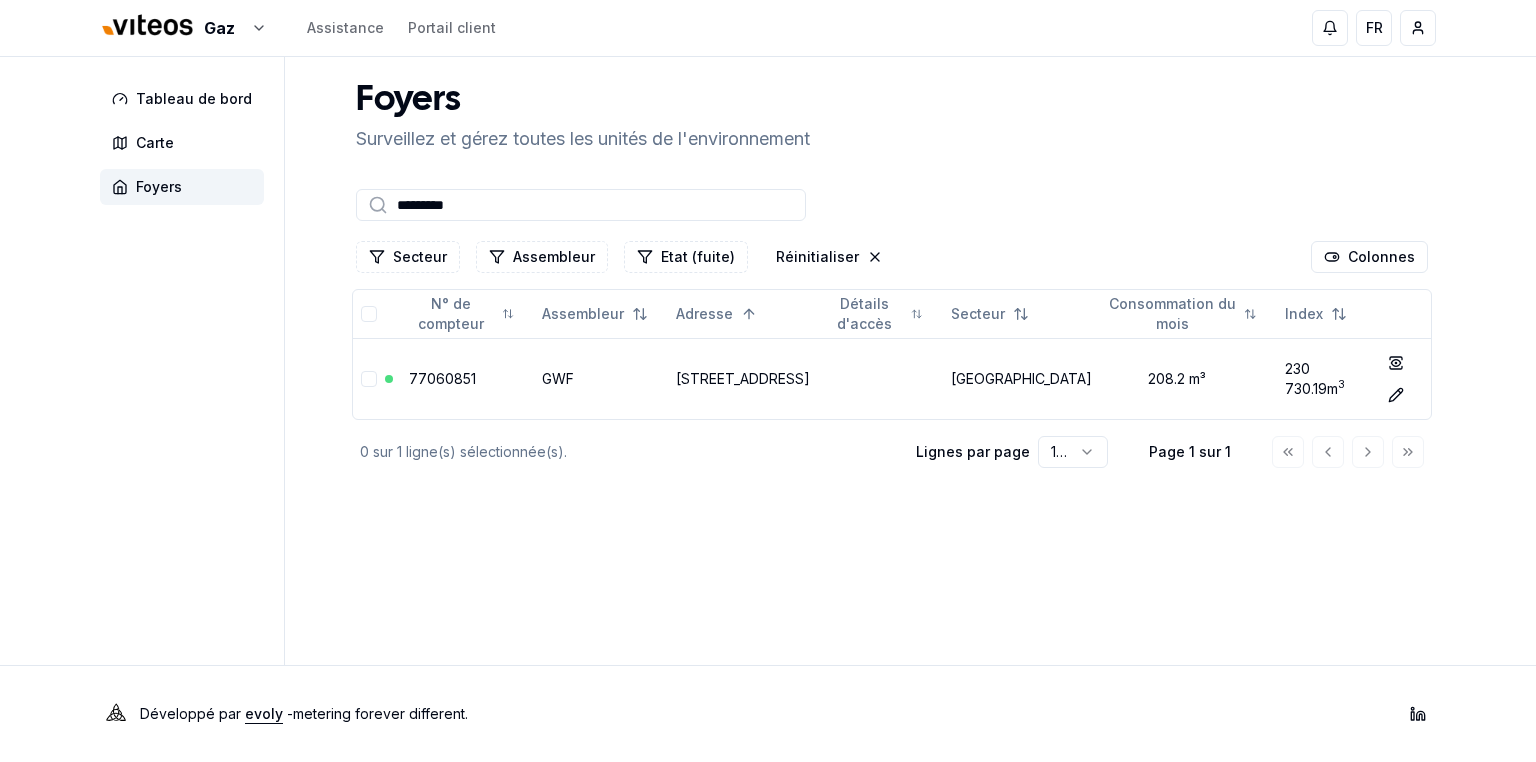 click on "*********" at bounding box center (581, 205) 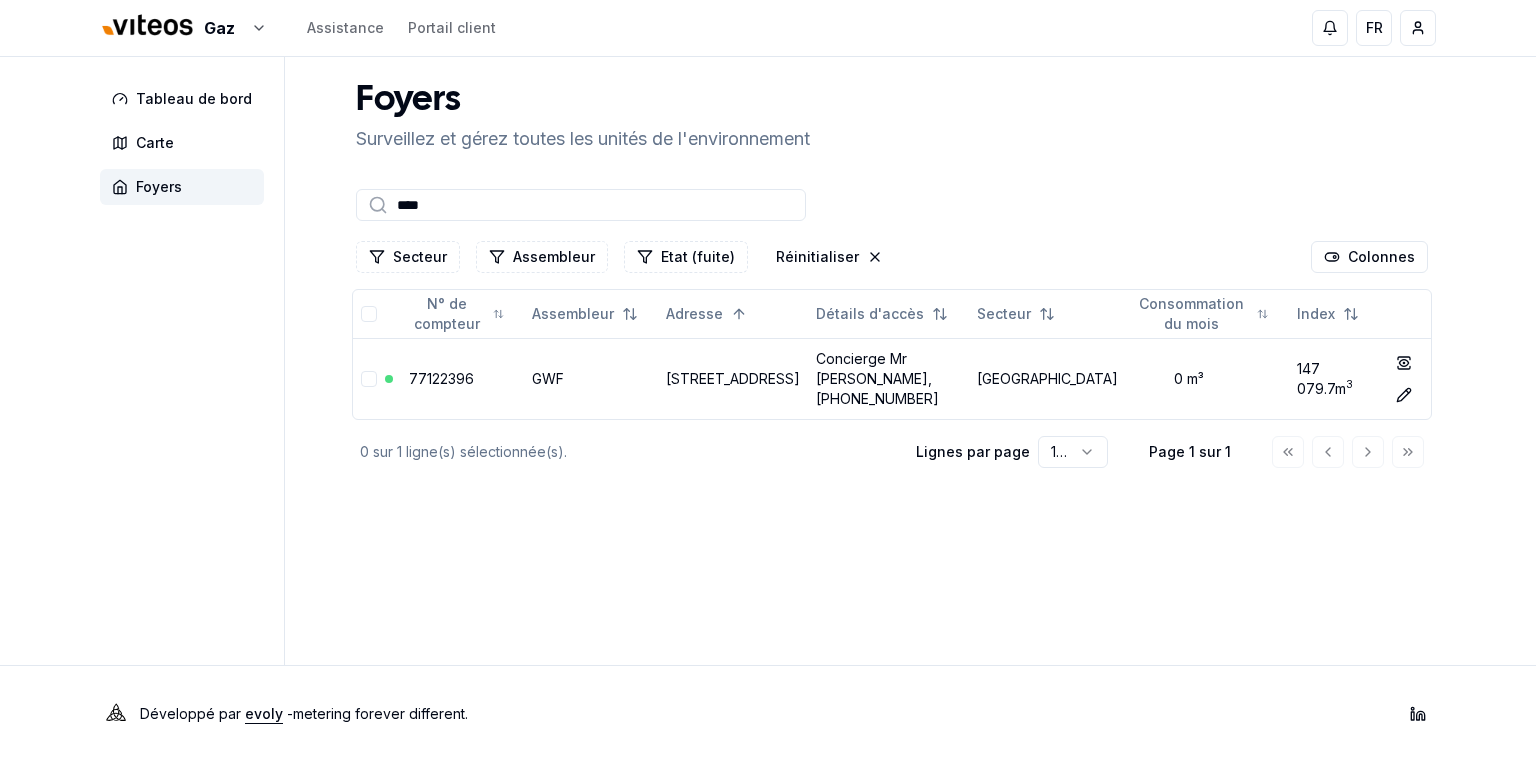 drag, startPoint x: 446, startPoint y: 205, endPoint x: 310, endPoint y: 188, distance: 137.05838 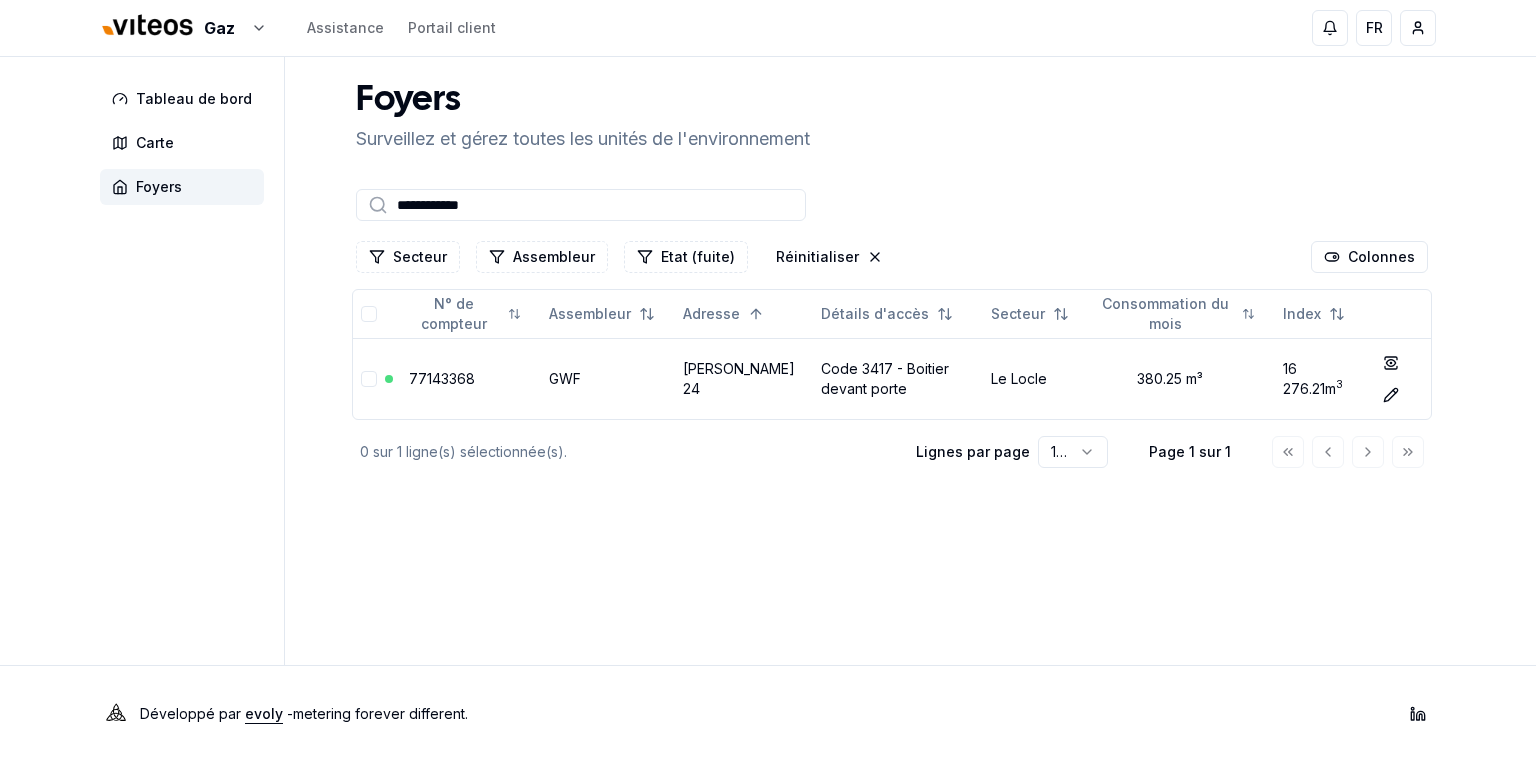 type on "**********" 